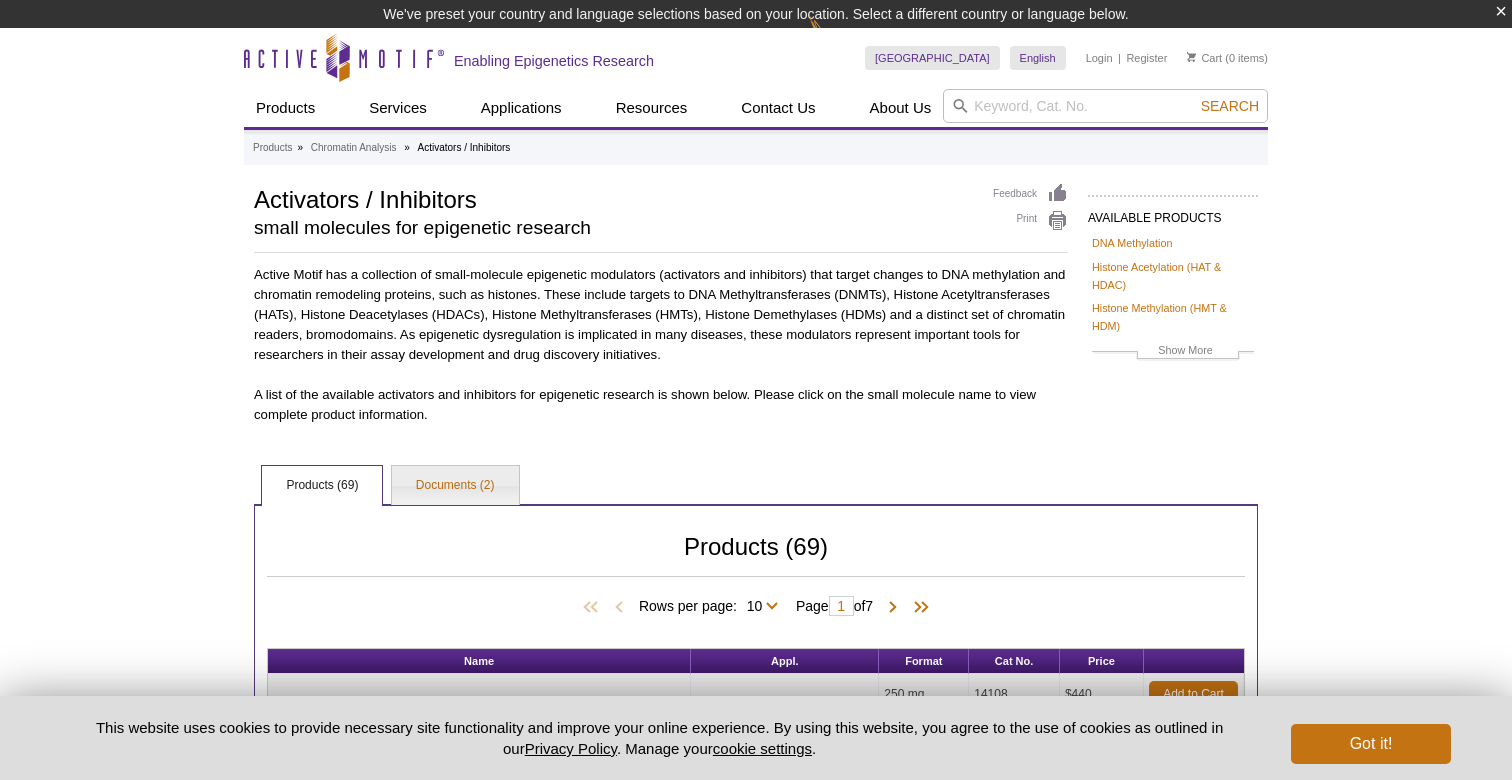 scroll, scrollTop: 0, scrollLeft: 0, axis: both 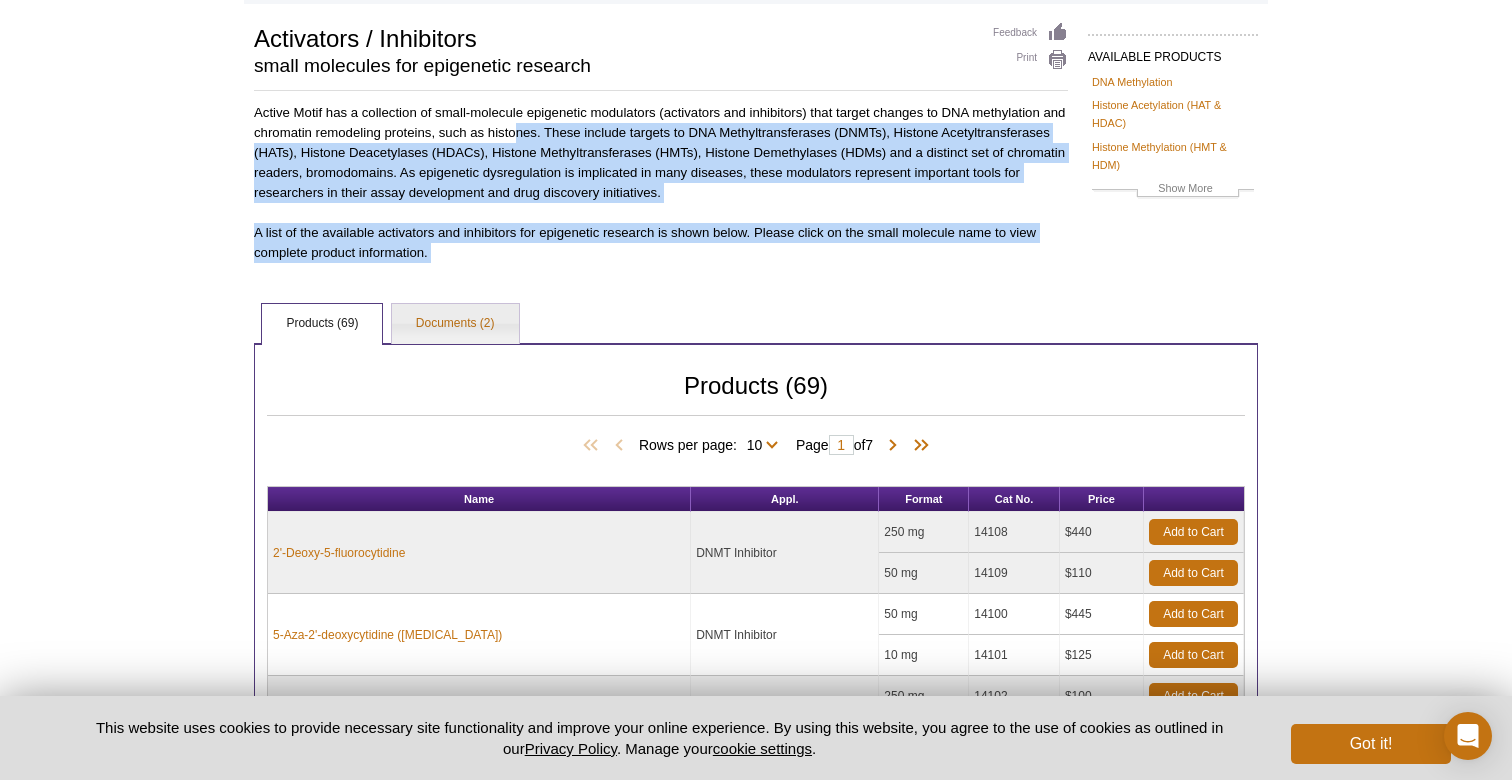 drag, startPoint x: 617, startPoint y: 281, endPoint x: 512, endPoint y: 139, distance: 176.60408 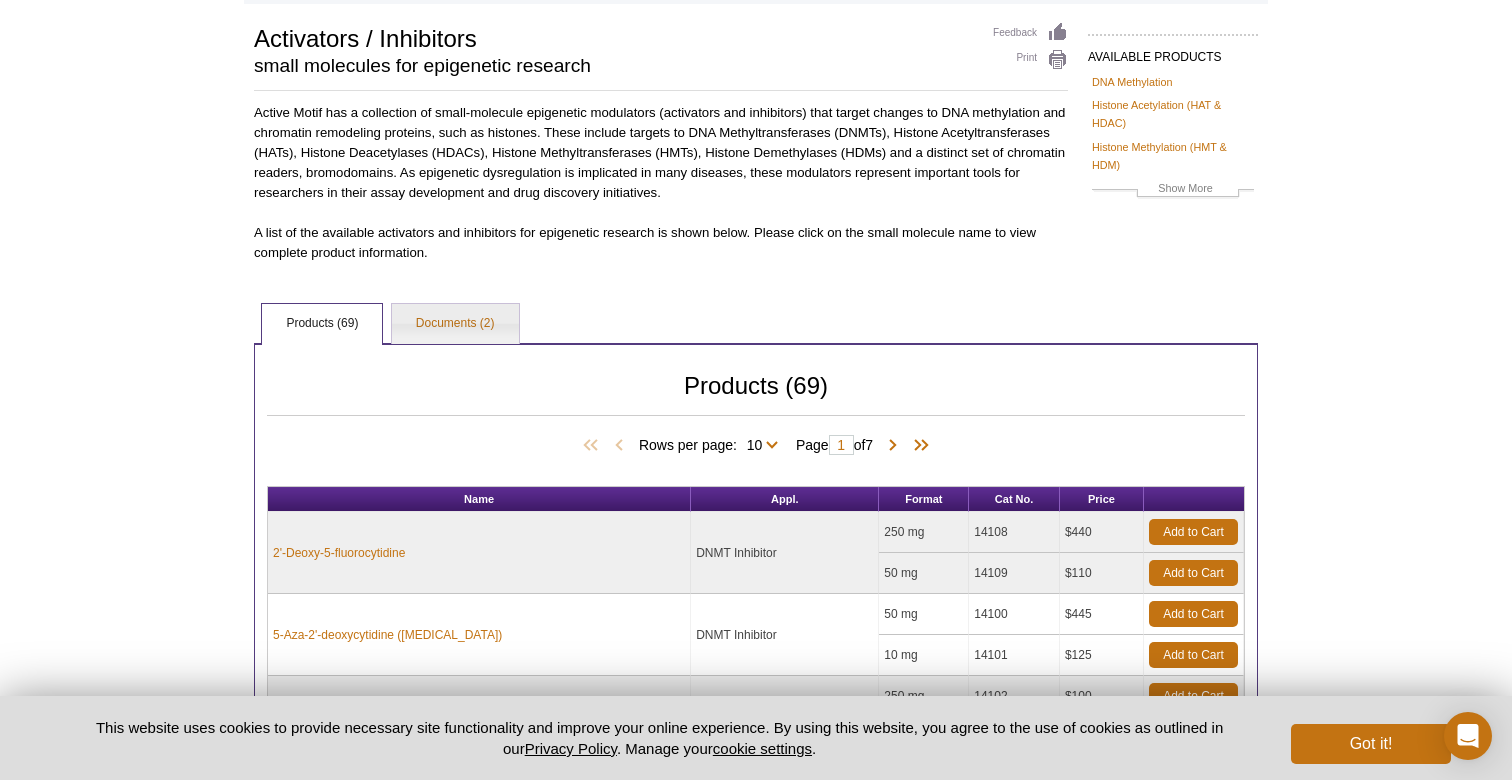 click on "Active Motif has a collection of small-molecule epigenetic modulators (activators and inhibitors) that target changes to DNA methylation and chromatin remodeling proteins, such as histones. These include targets to DNA Methyltransferases (DNMTs), Histone Acetyltransferases (HATs), Histone Deacetylases (HDACs), Histone Methyltransferases (HMTs), Histone Demethylases (HDMs) and a distinct set of chromatin readers, bromodomains. As epigenetic dysregulation is implicated in many diseases, these modulators represent important tools for researchers in their assay development and drug discovery initiatives." at bounding box center [661, 153] 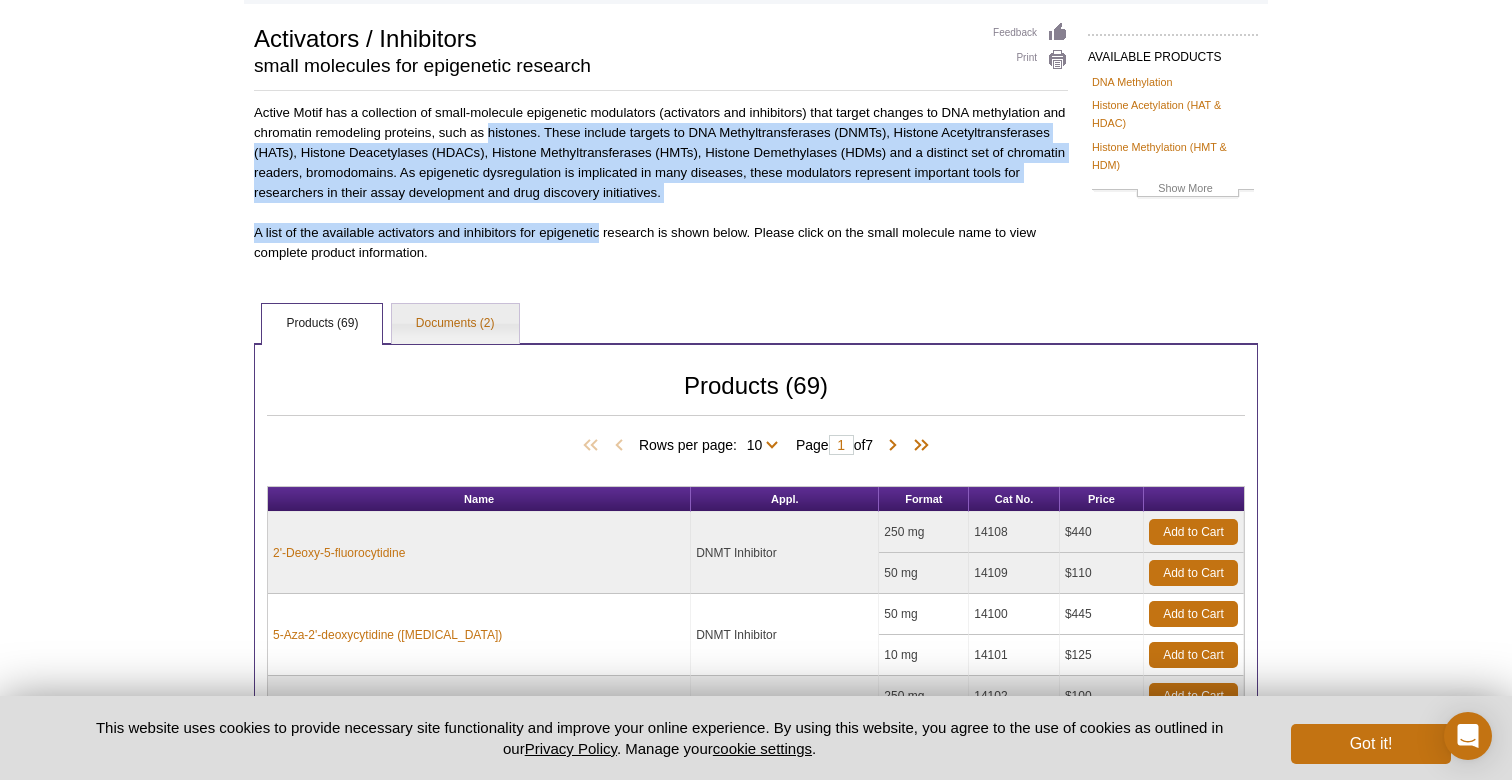 drag, startPoint x: 512, startPoint y: 139, endPoint x: 551, endPoint y: 223, distance: 92.61209 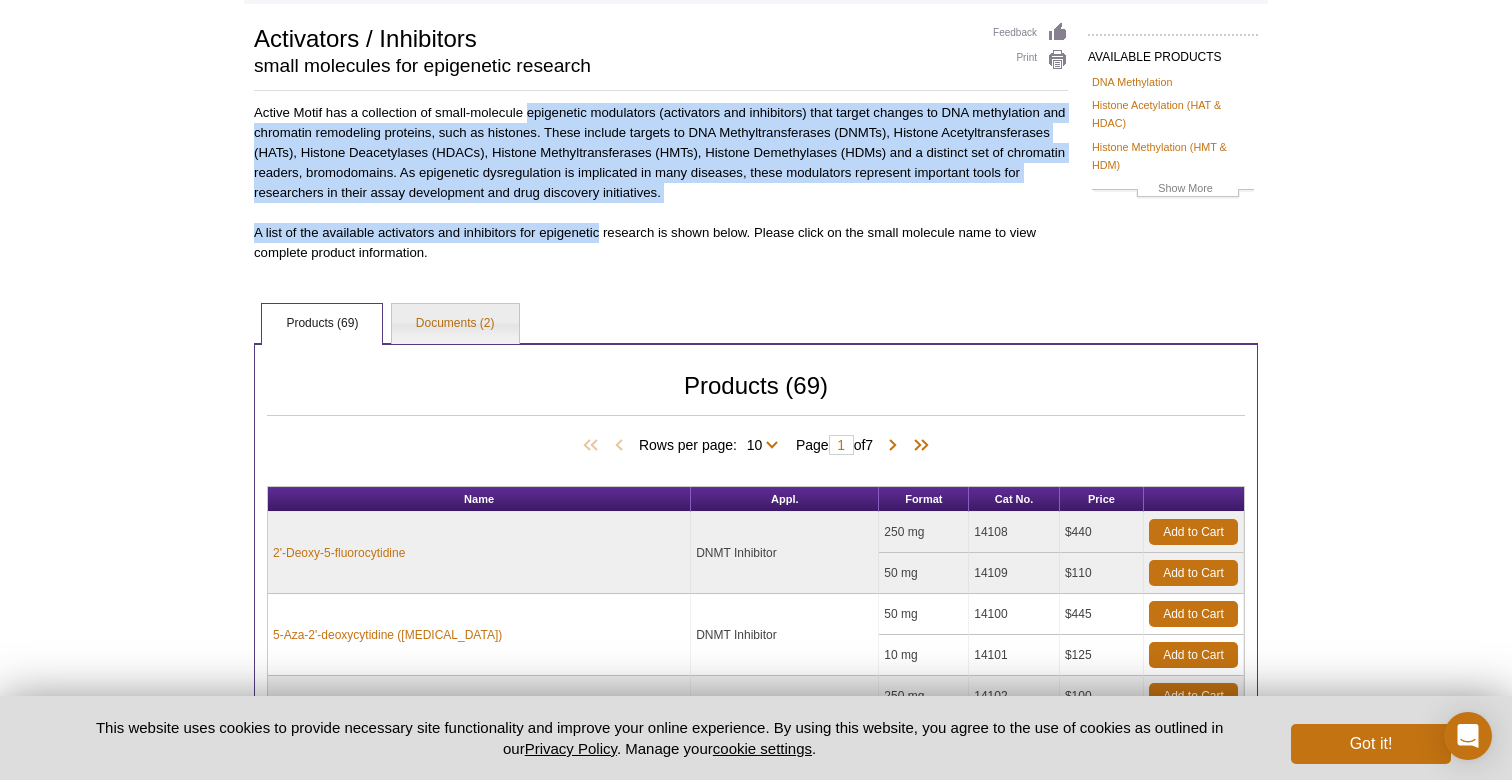 drag, startPoint x: 551, startPoint y: 223, endPoint x: 532, endPoint y: 113, distance: 111.62885 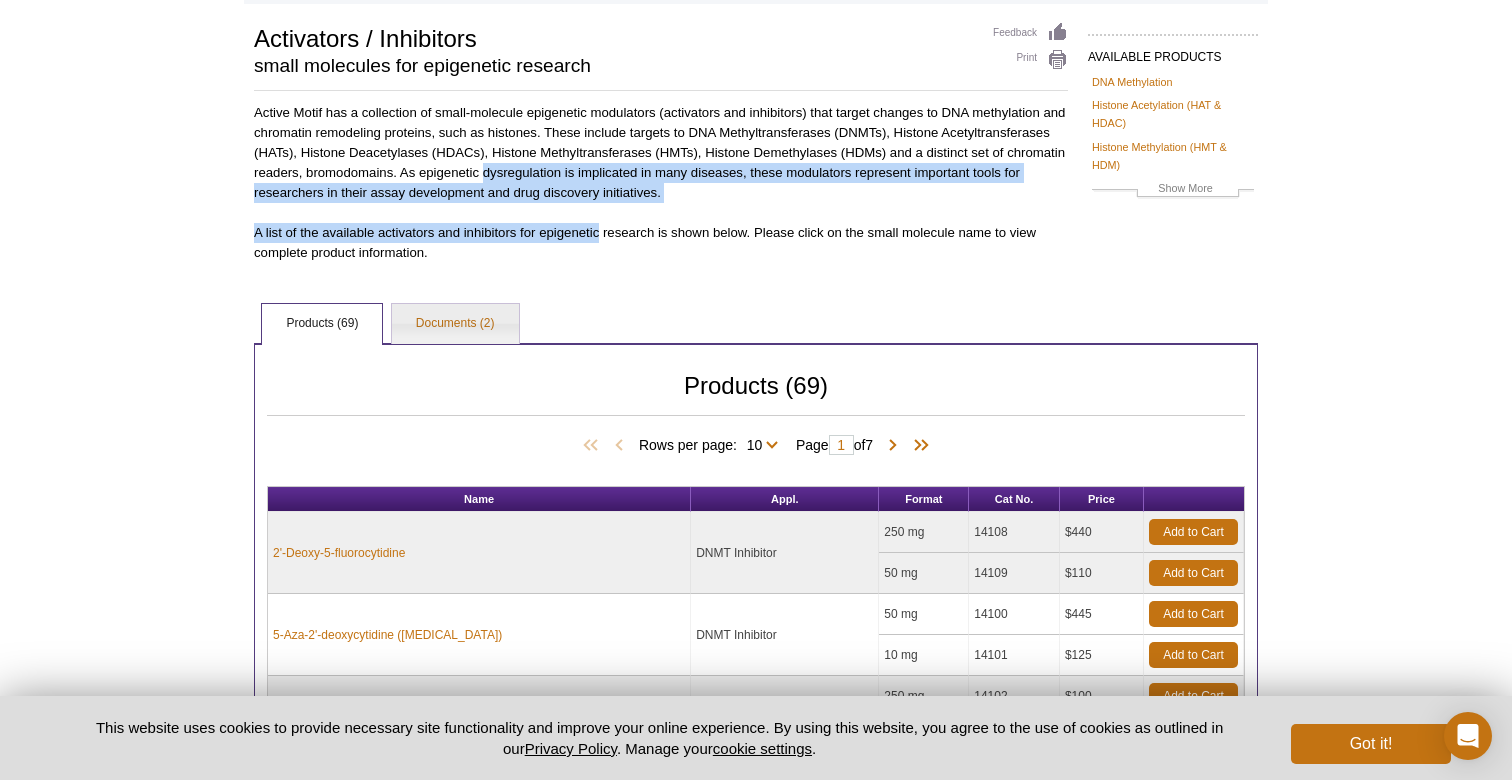 drag, startPoint x: 541, startPoint y: 228, endPoint x: 516, endPoint y: 157, distance: 75.272835 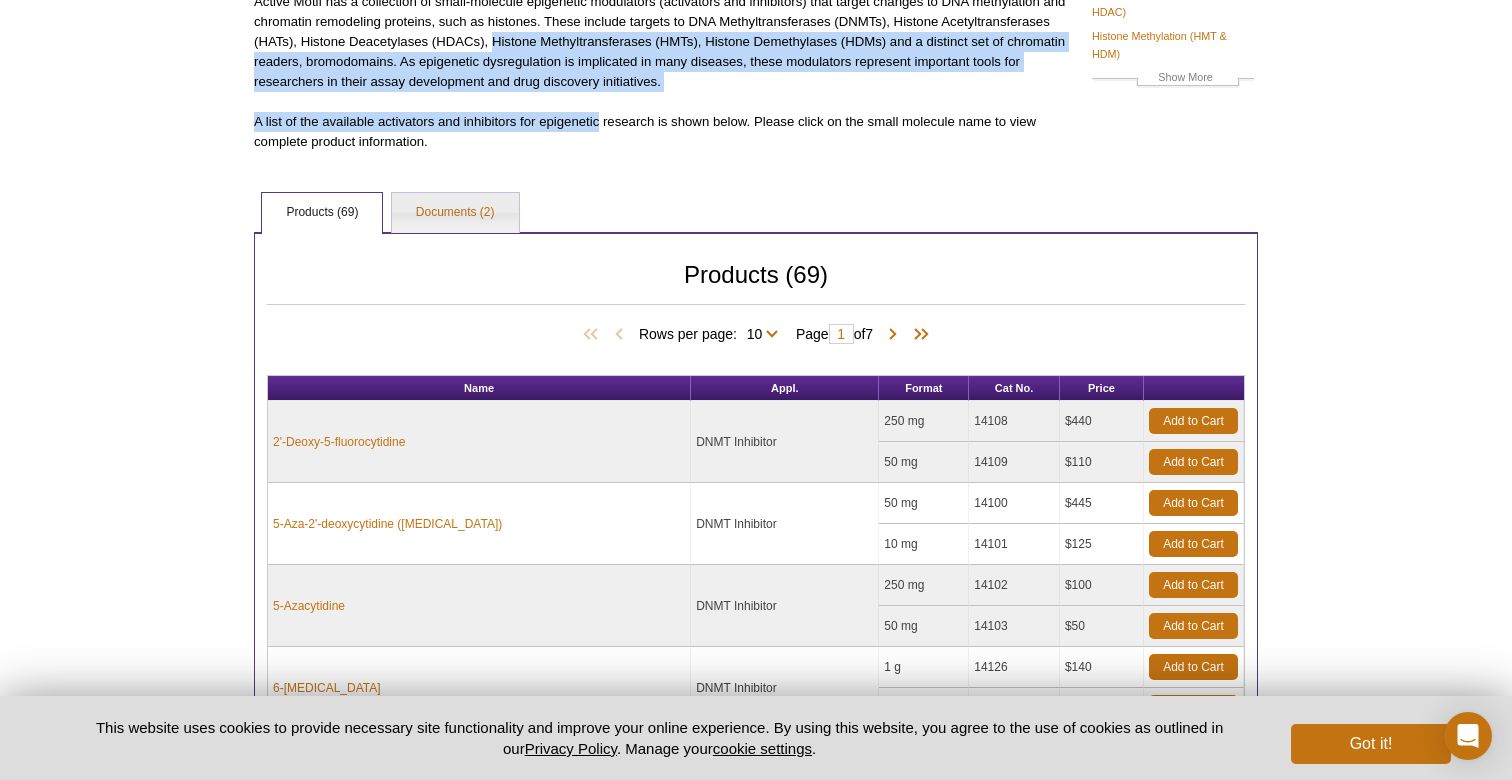scroll, scrollTop: 0, scrollLeft: 0, axis: both 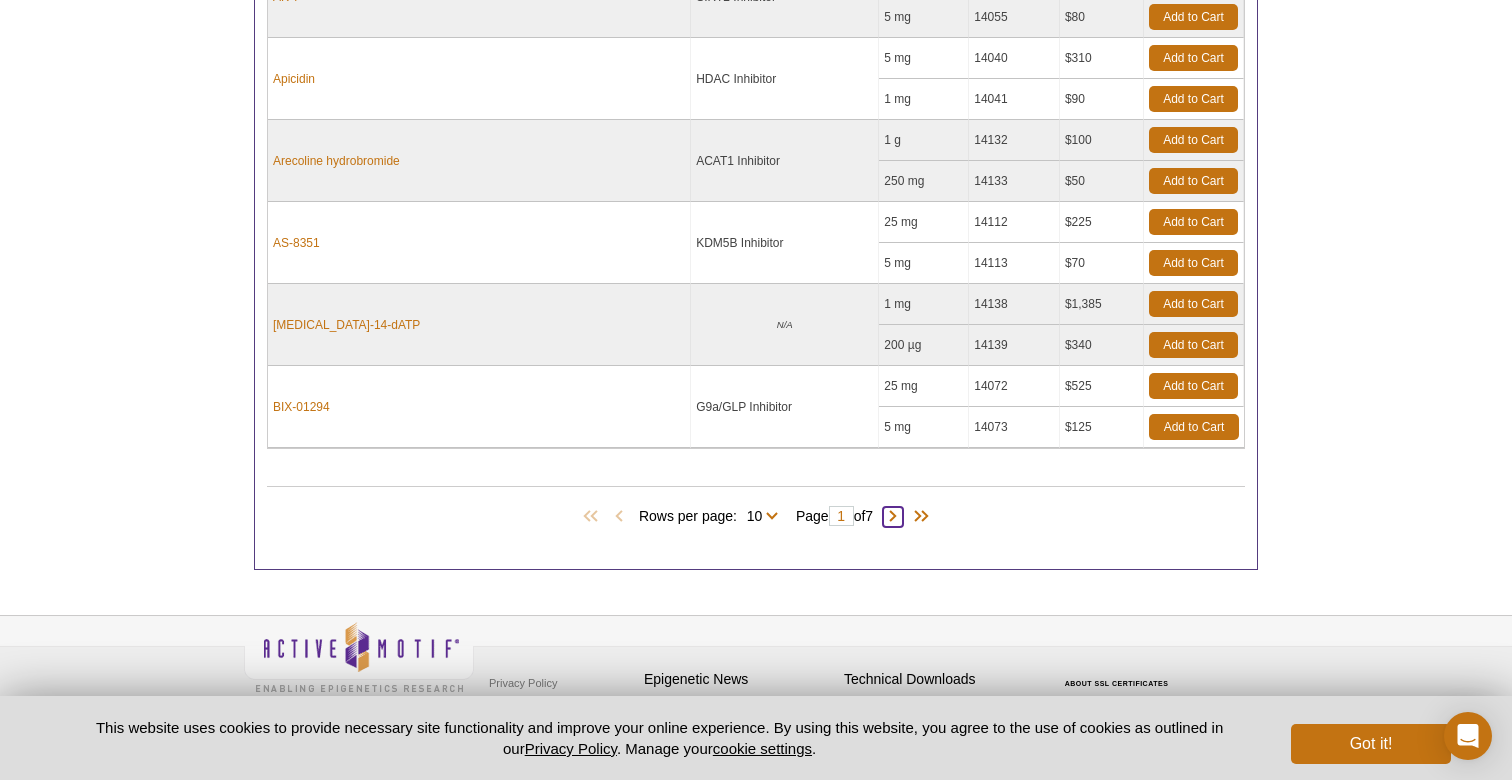 click at bounding box center [893, 517] 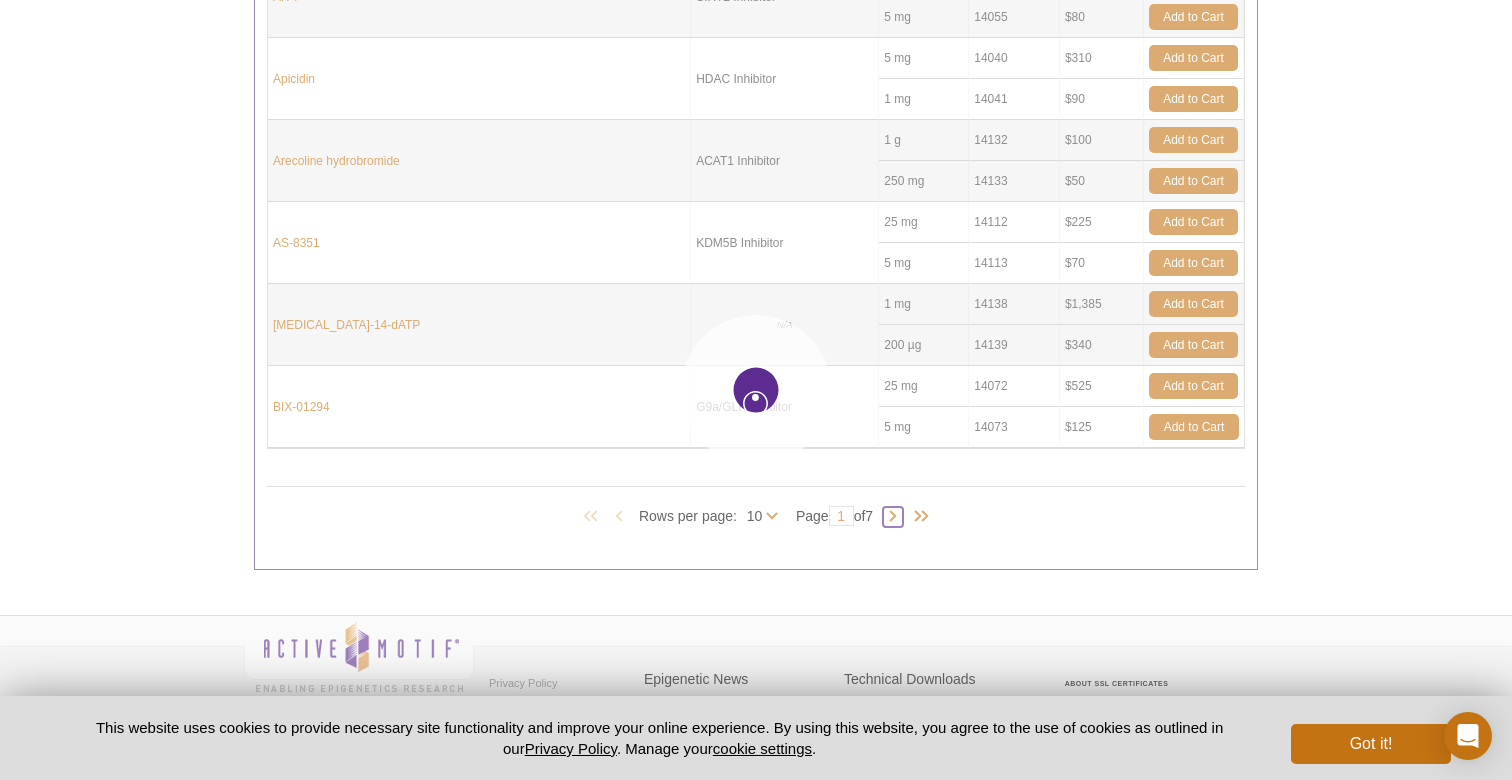 type on "2" 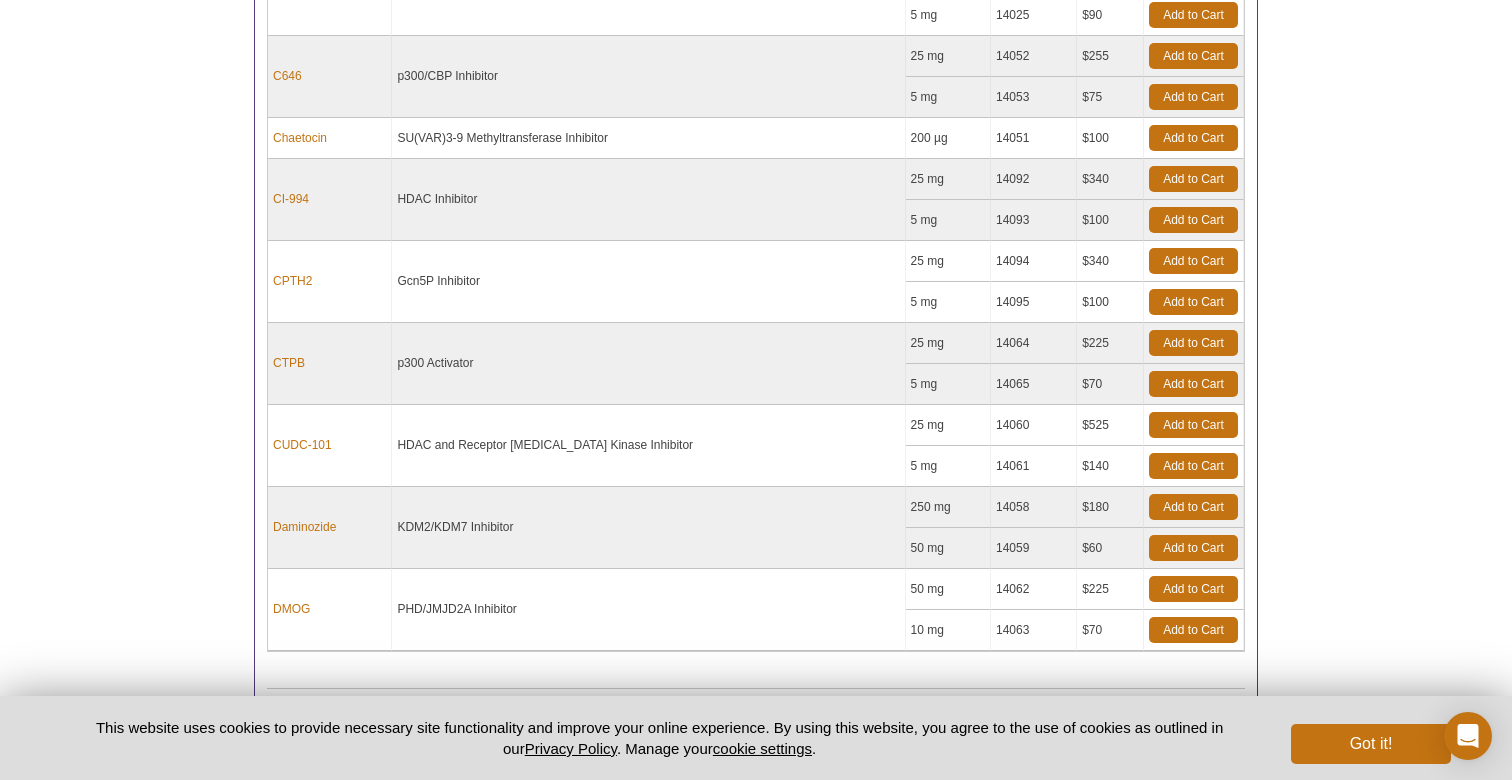 scroll, scrollTop: 774, scrollLeft: 0, axis: vertical 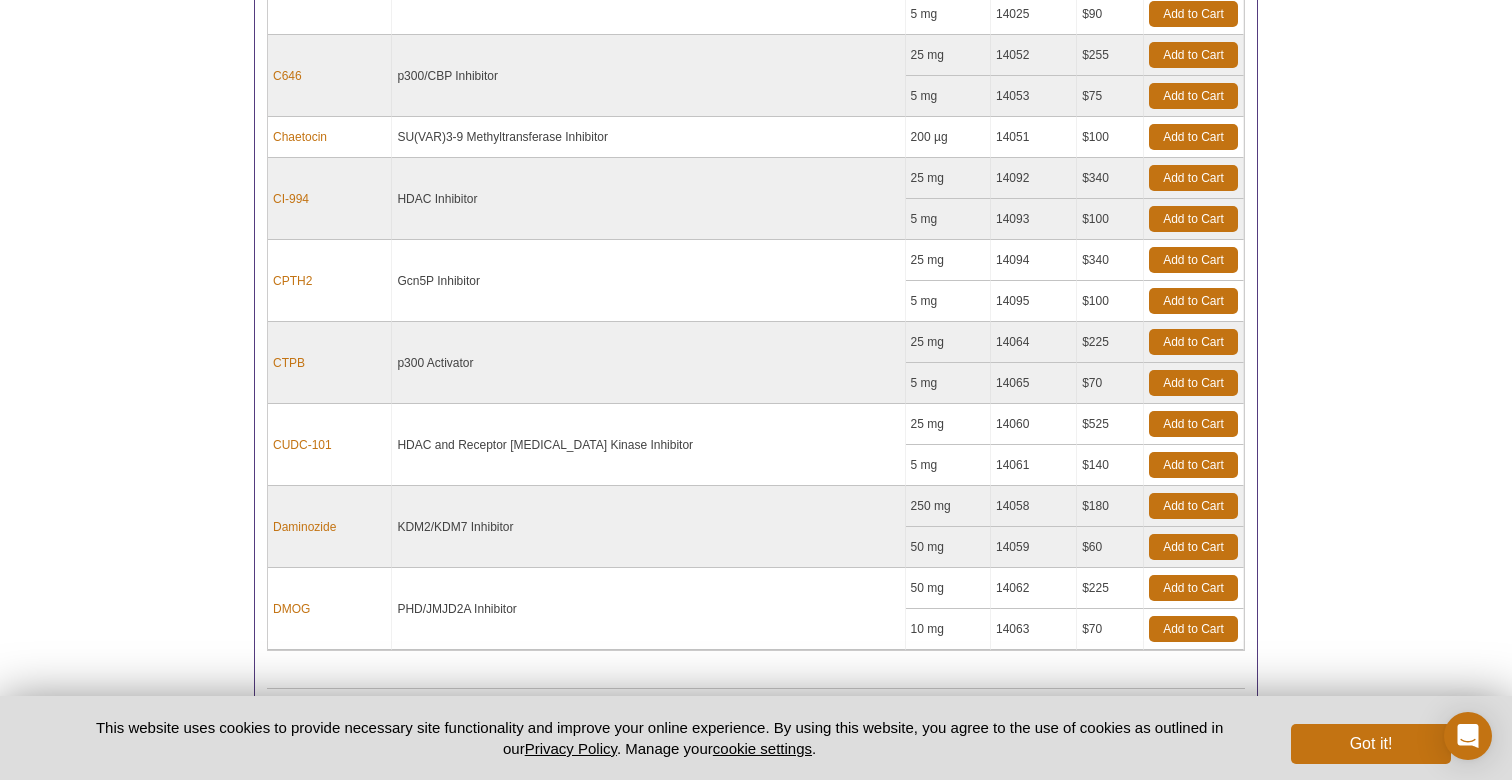 click on "PHD/JMJD2A Inhibitor" at bounding box center [648, 609] 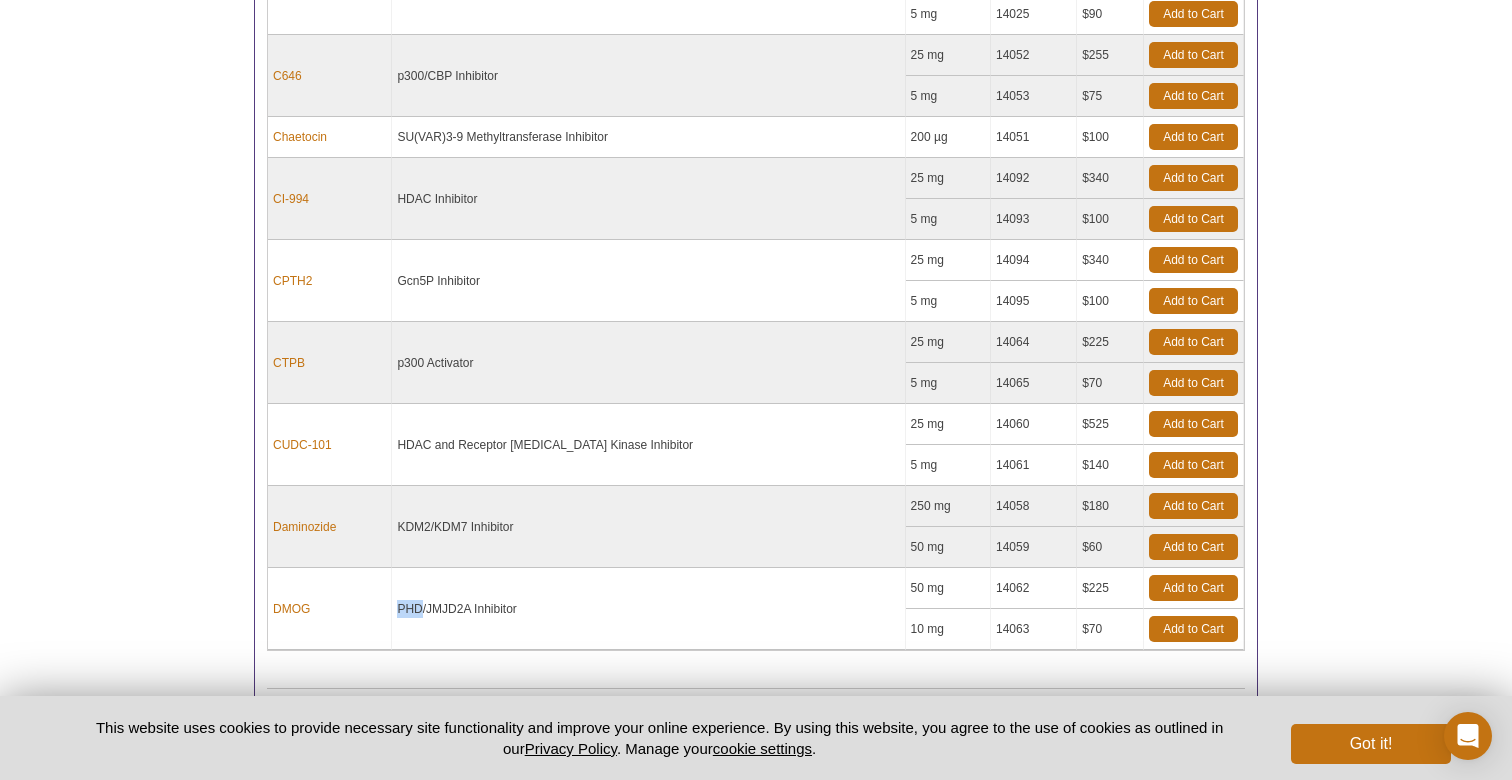 click on "PHD/JMJD2A Inhibitor" at bounding box center [648, 609] 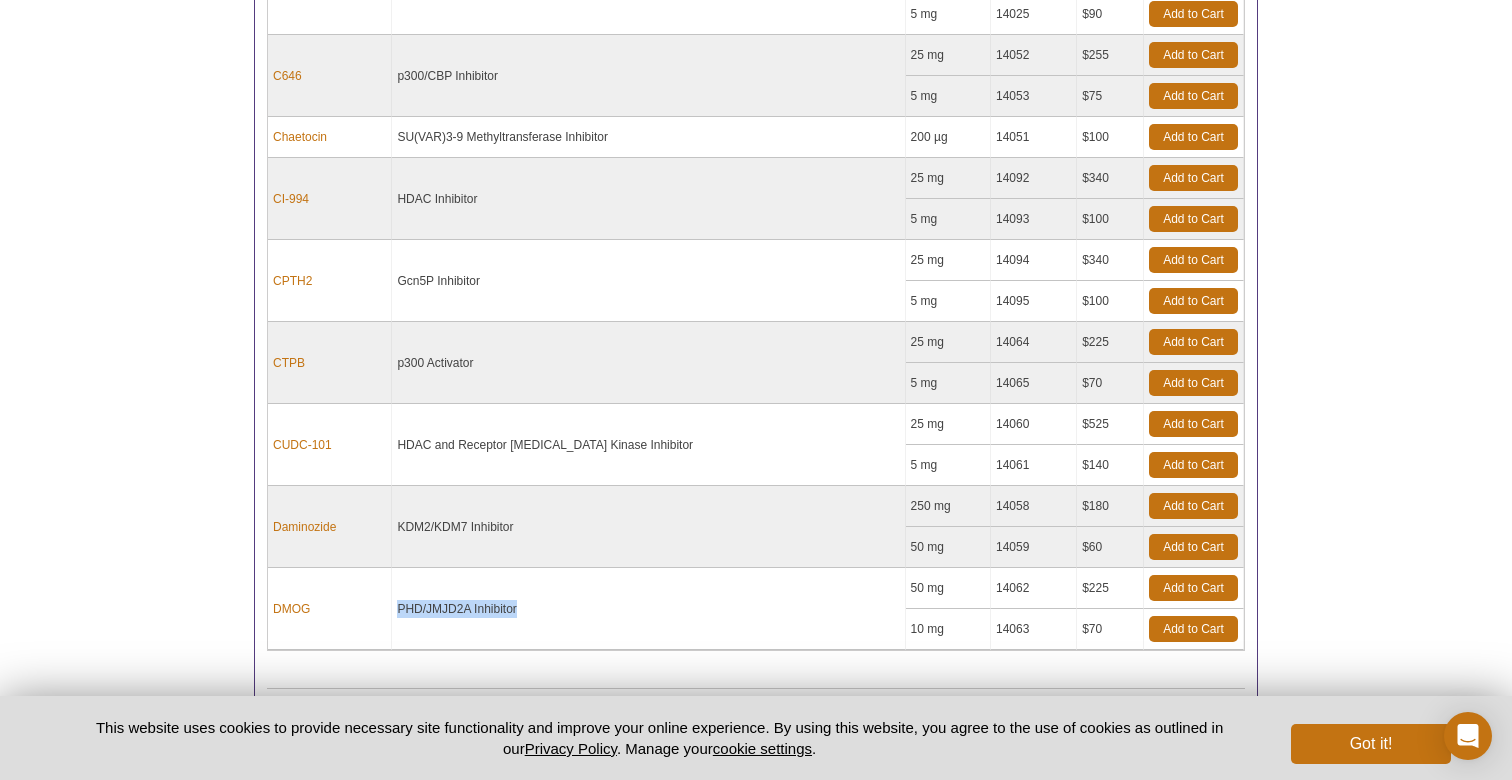 drag, startPoint x: 545, startPoint y: 611, endPoint x: 409, endPoint y: 614, distance: 136.03308 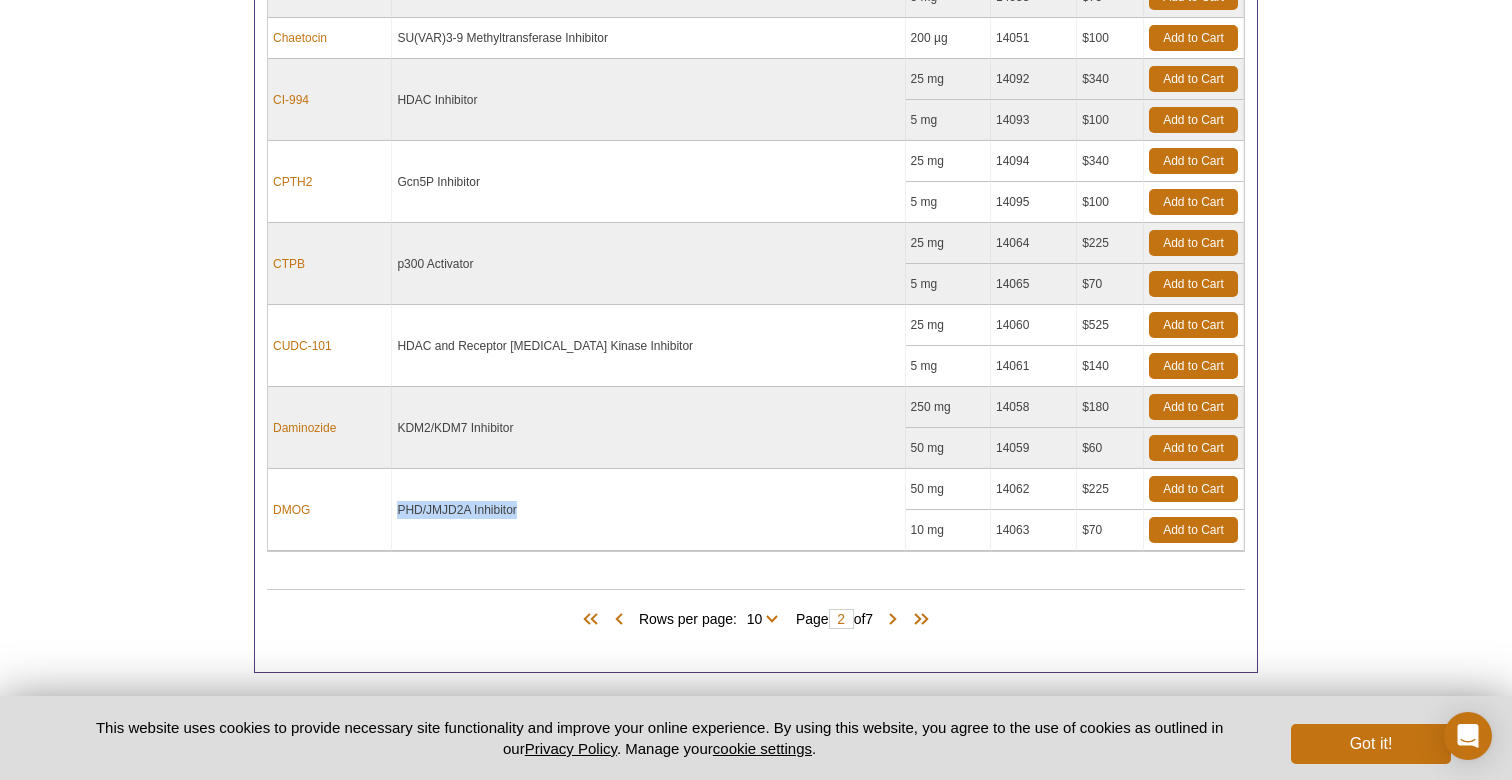 scroll, scrollTop: 986, scrollLeft: 0, axis: vertical 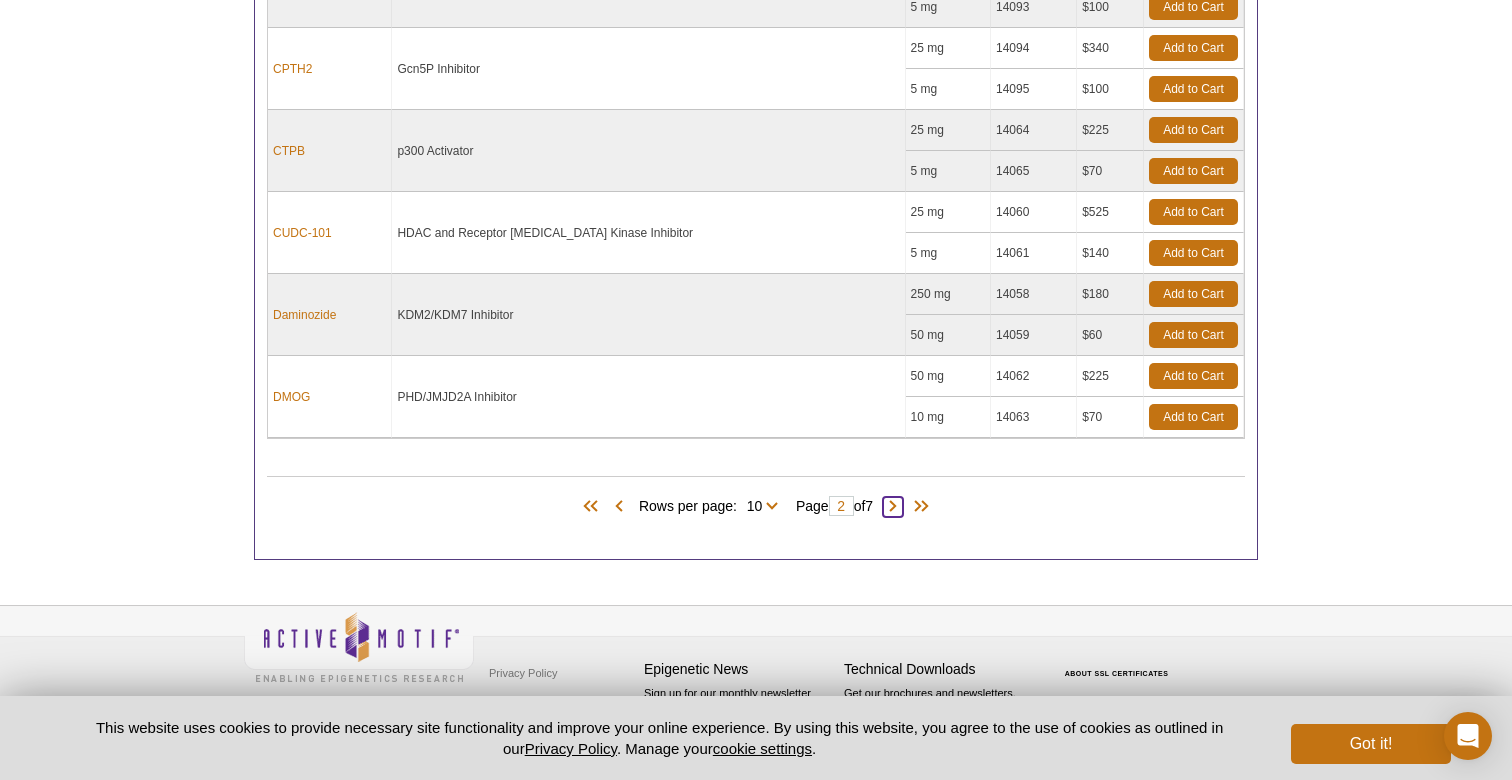 click at bounding box center [893, 507] 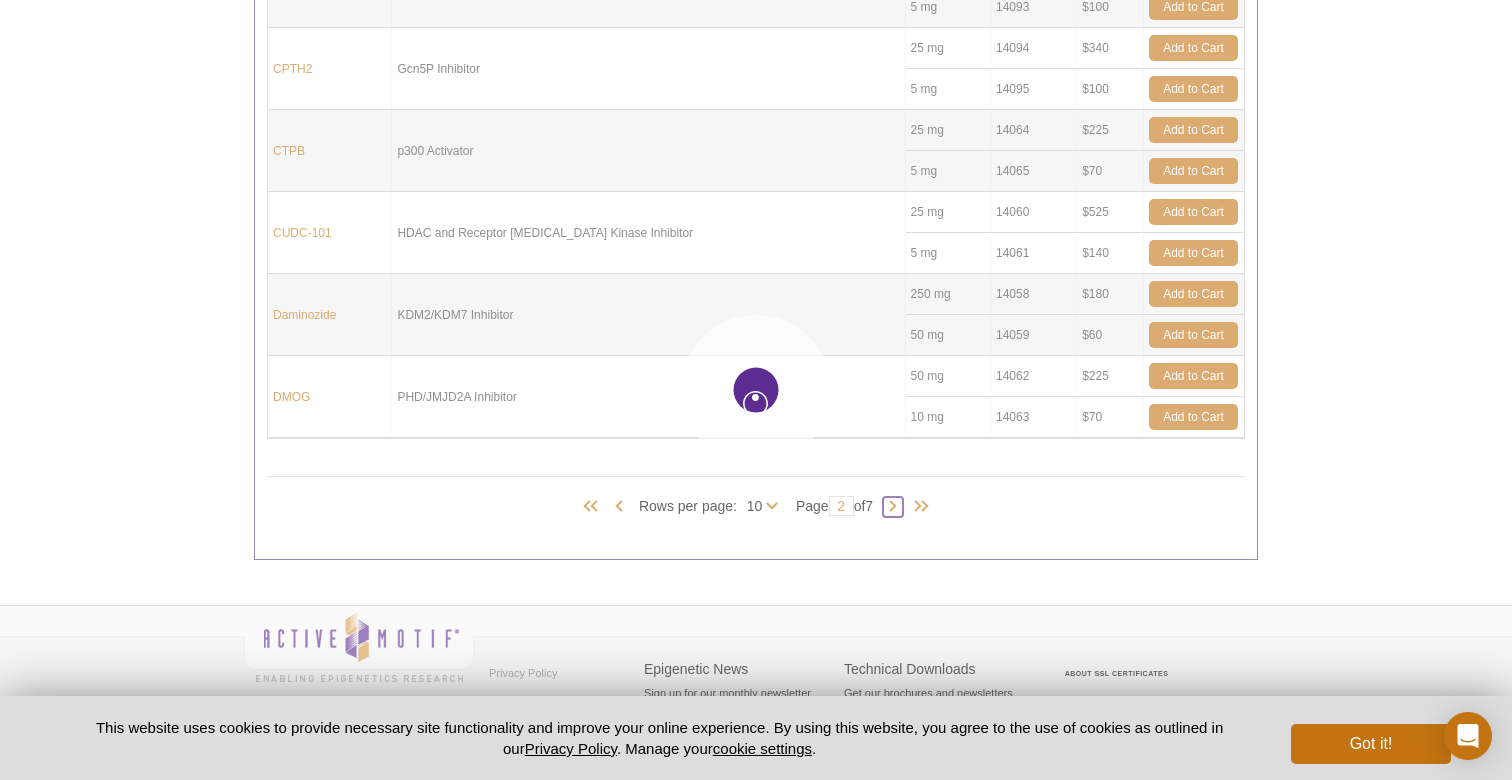 type on "3" 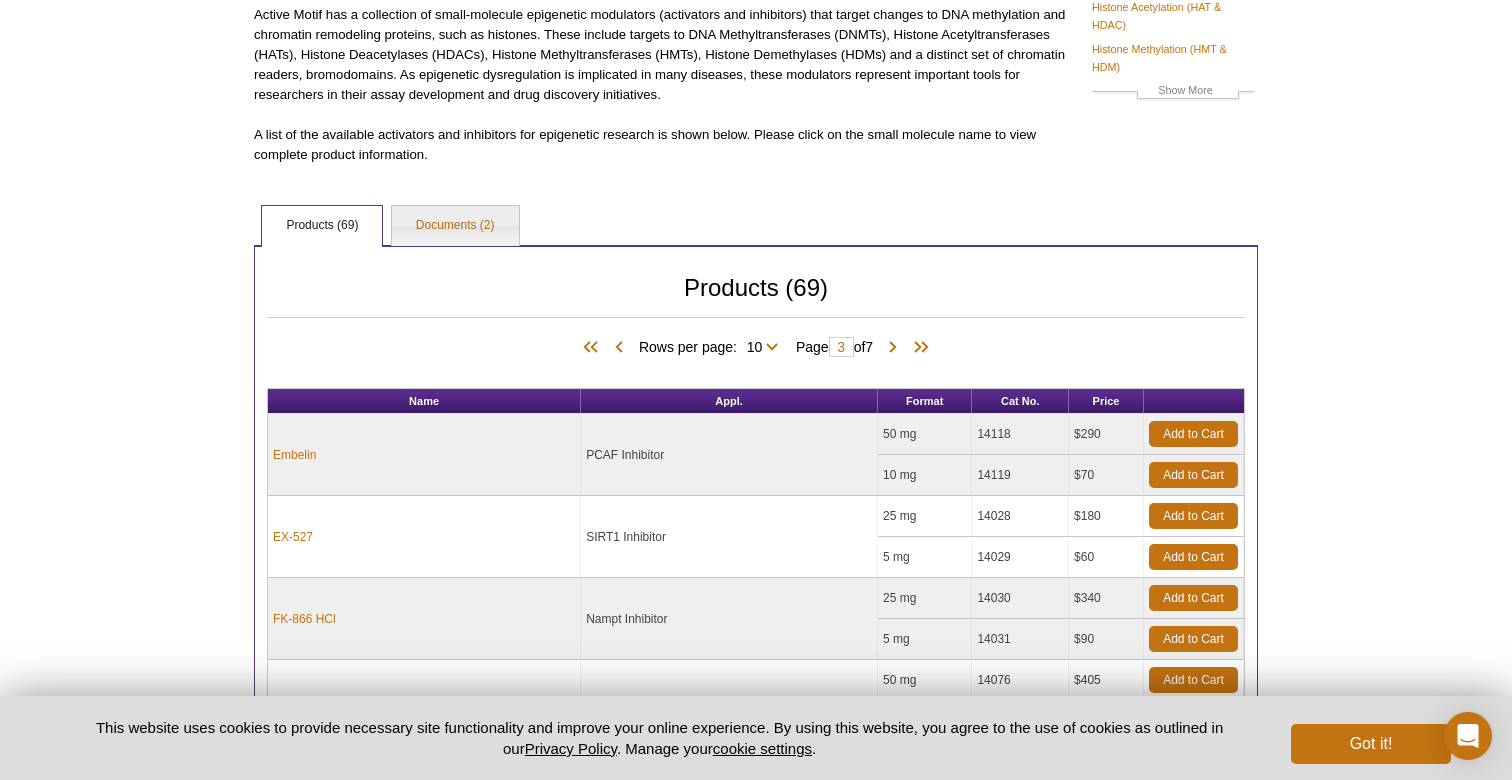scroll, scrollTop: 0, scrollLeft: 0, axis: both 